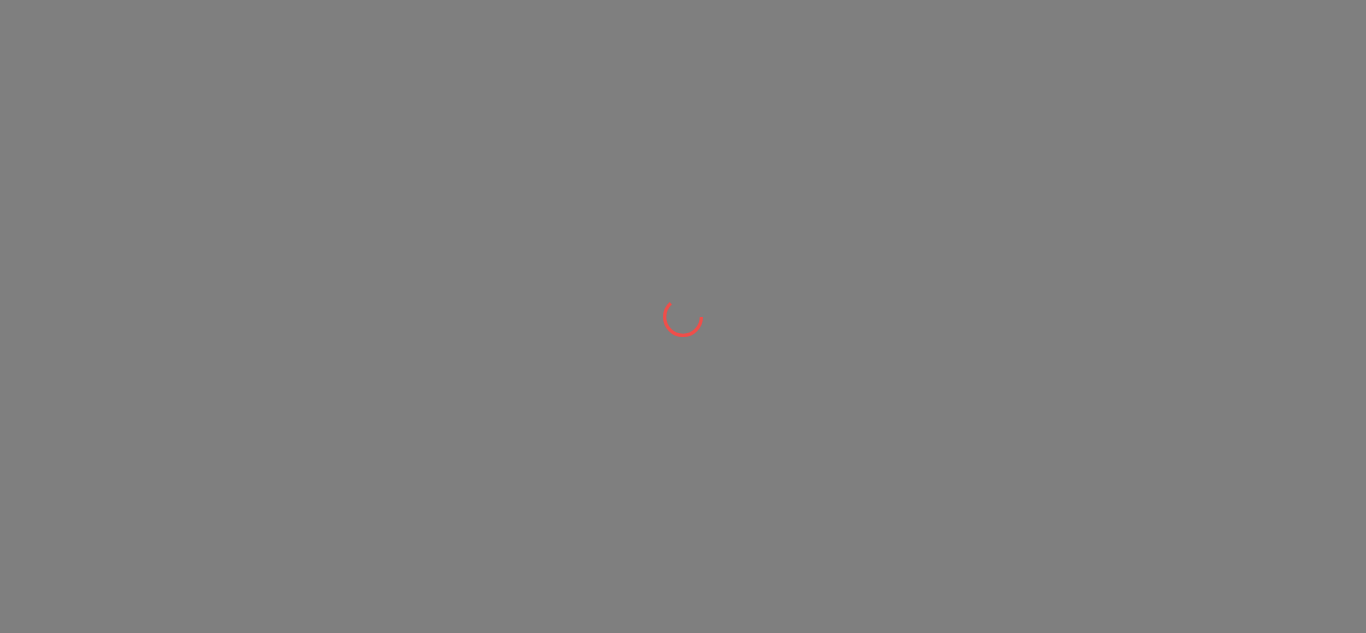 scroll, scrollTop: 0, scrollLeft: 0, axis: both 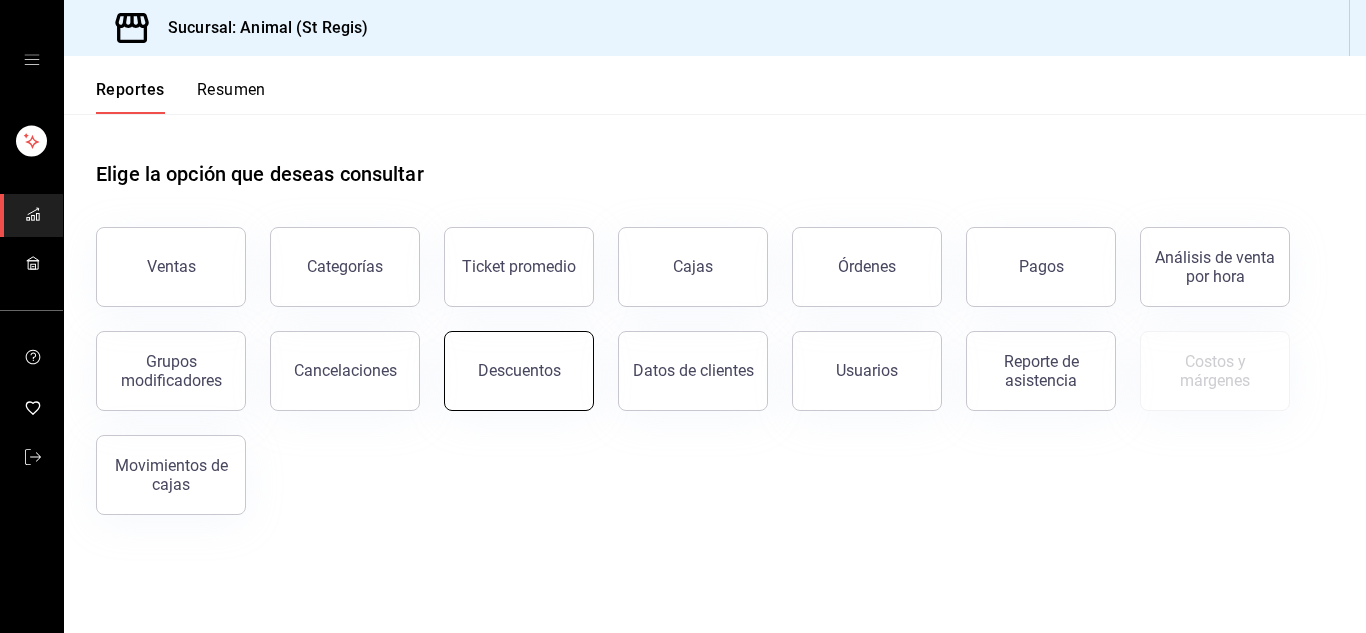 click on "Descuentos" at bounding box center [519, 371] 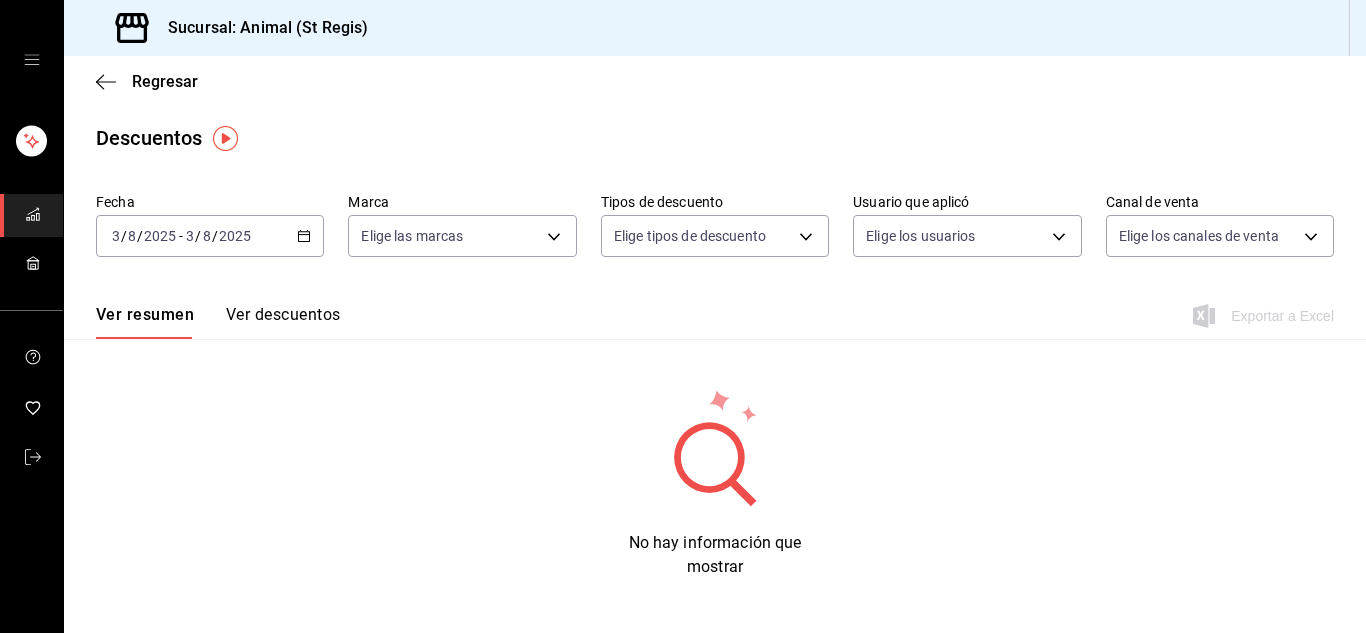 click on "2025" at bounding box center (235, 236) 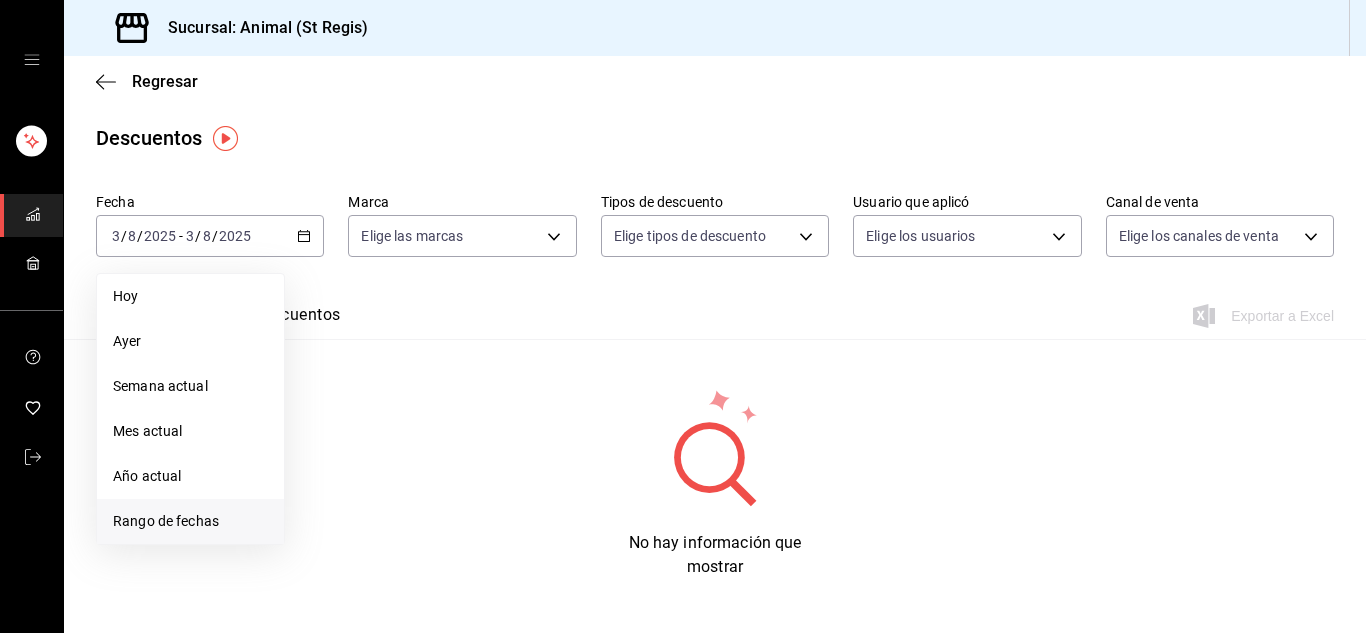 click on "Rango de fechas" at bounding box center [190, 521] 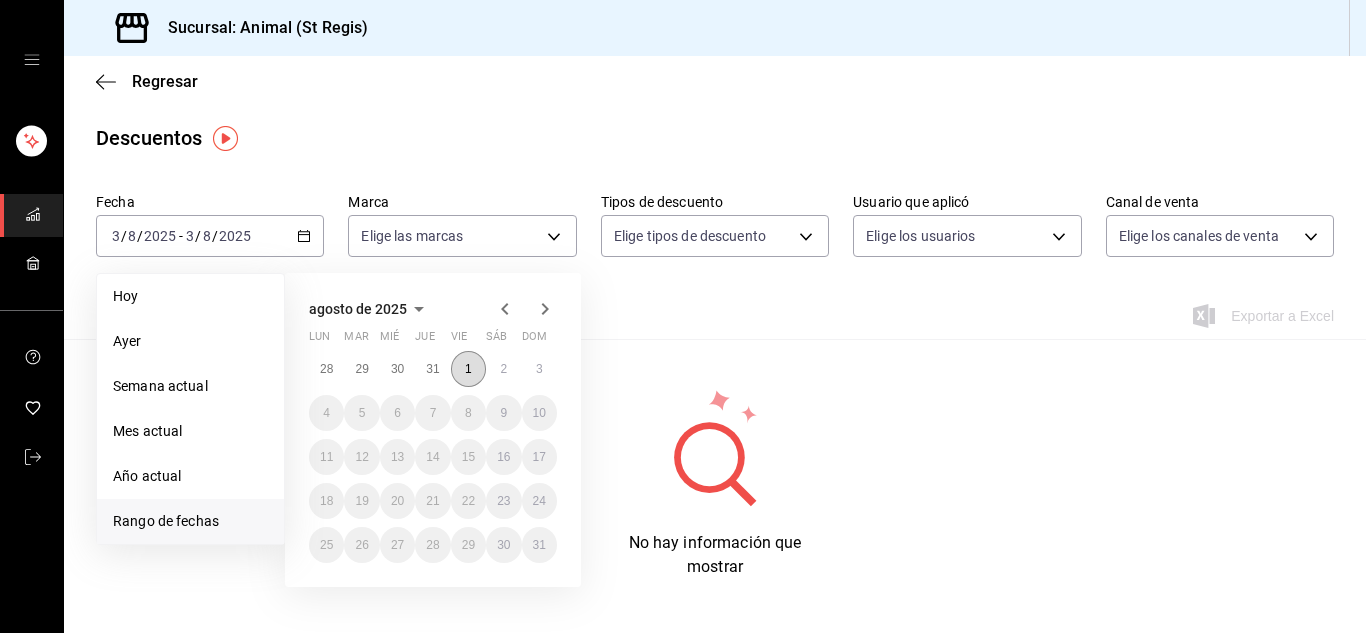 click on "1" at bounding box center [468, 369] 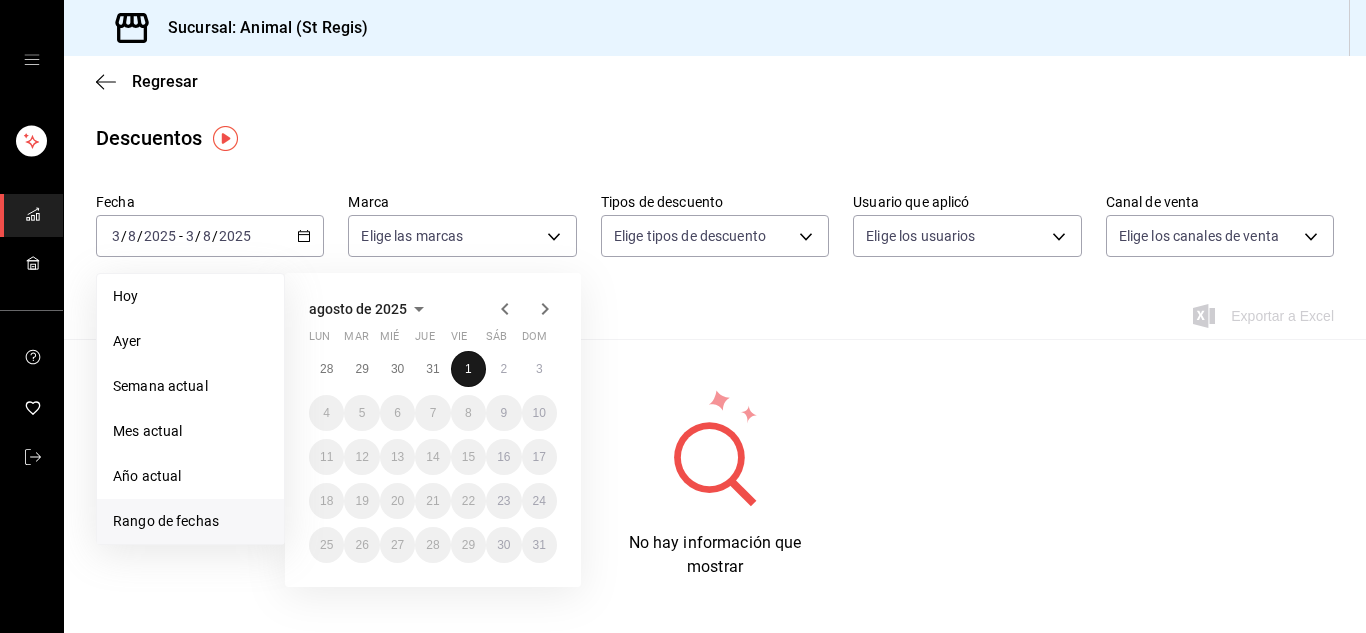 click on "1" at bounding box center (468, 369) 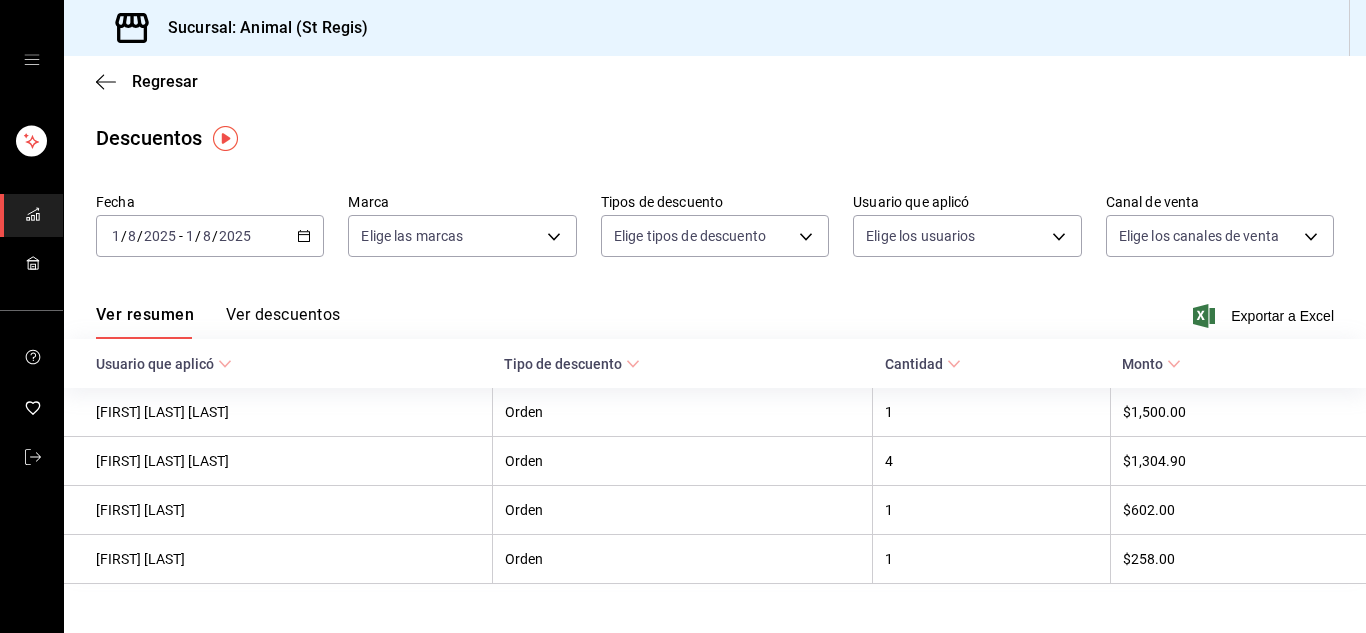 click on "2025-08-01 1 / 8 / 2025 - 2025-08-01 1 / 8 / 2025" at bounding box center [210, 236] 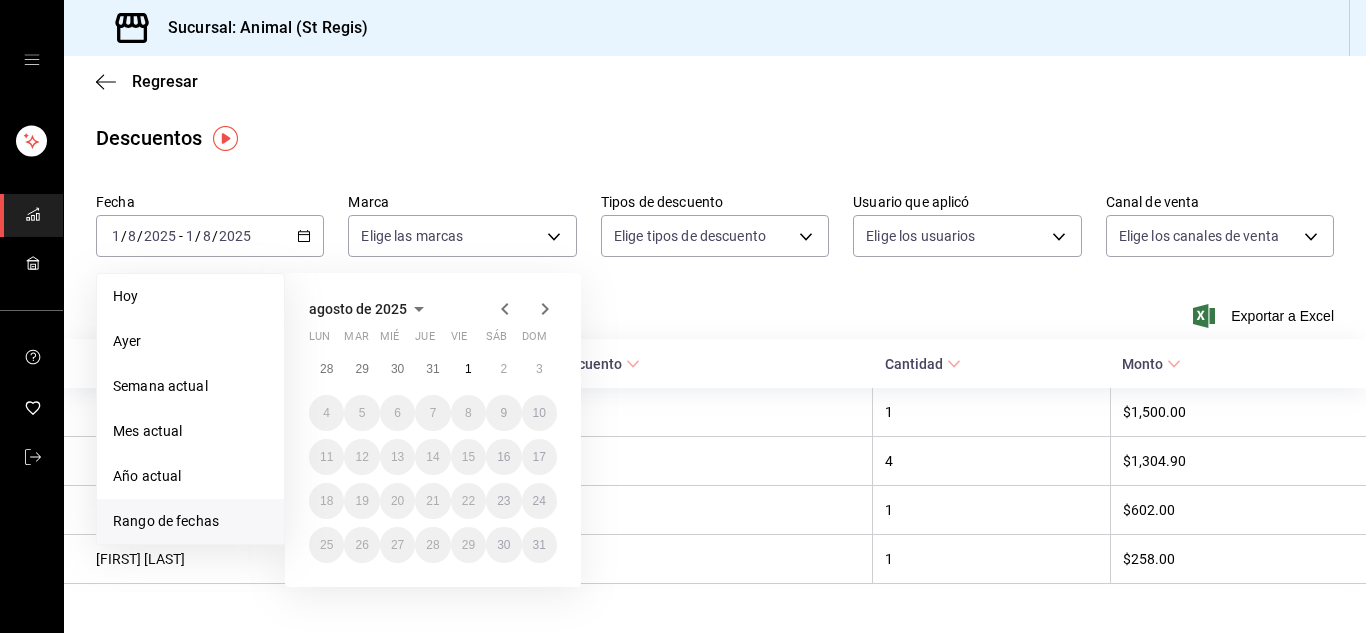 click on "Rango de fechas" at bounding box center (190, 521) 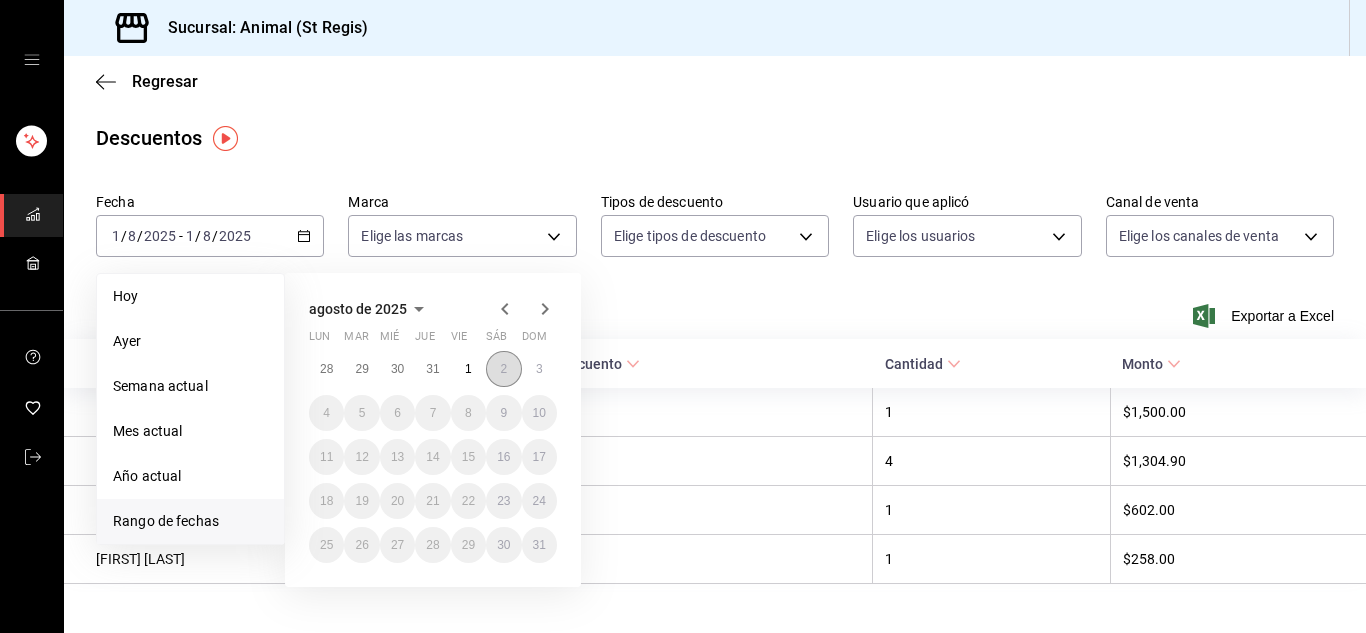 click on "2" at bounding box center (503, 369) 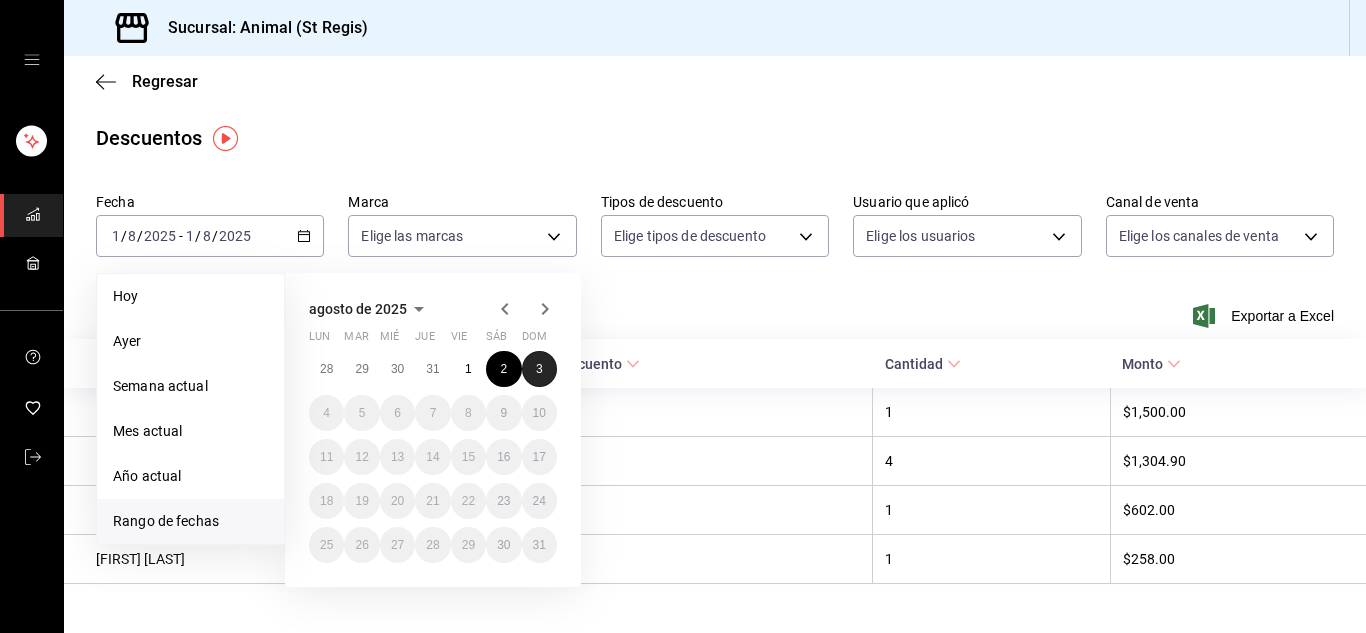 click on "3" at bounding box center (539, 369) 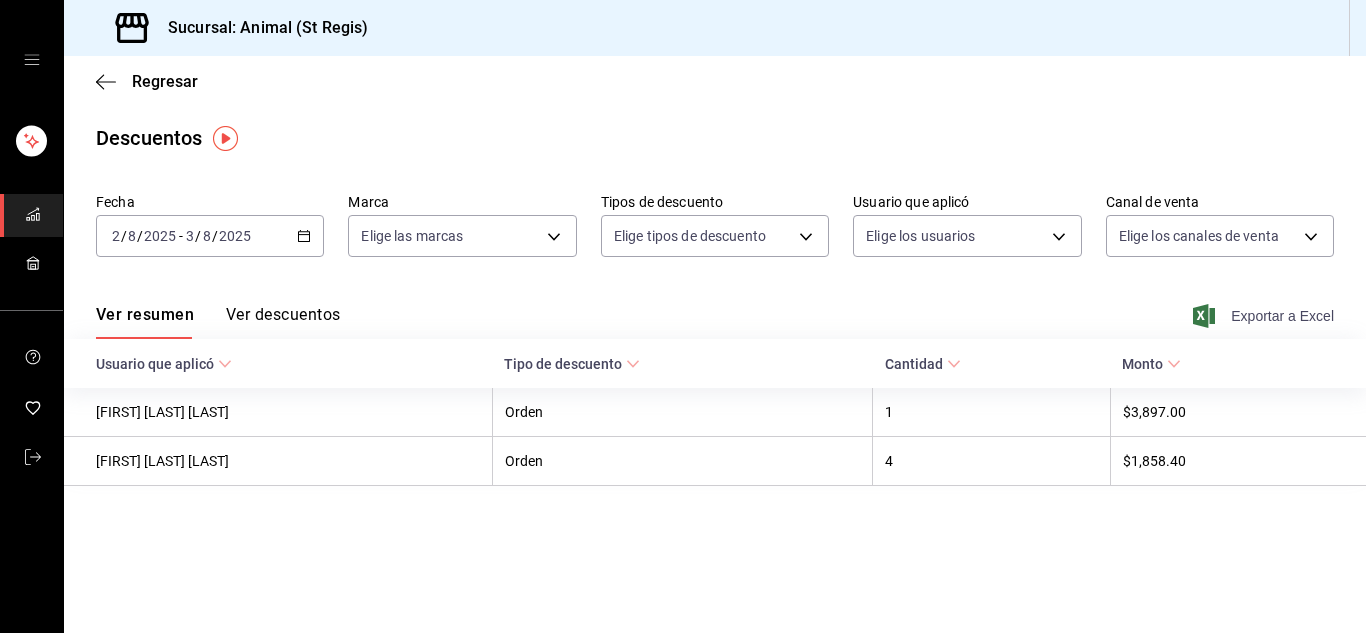 click on "Exportar a Excel" at bounding box center (1265, 316) 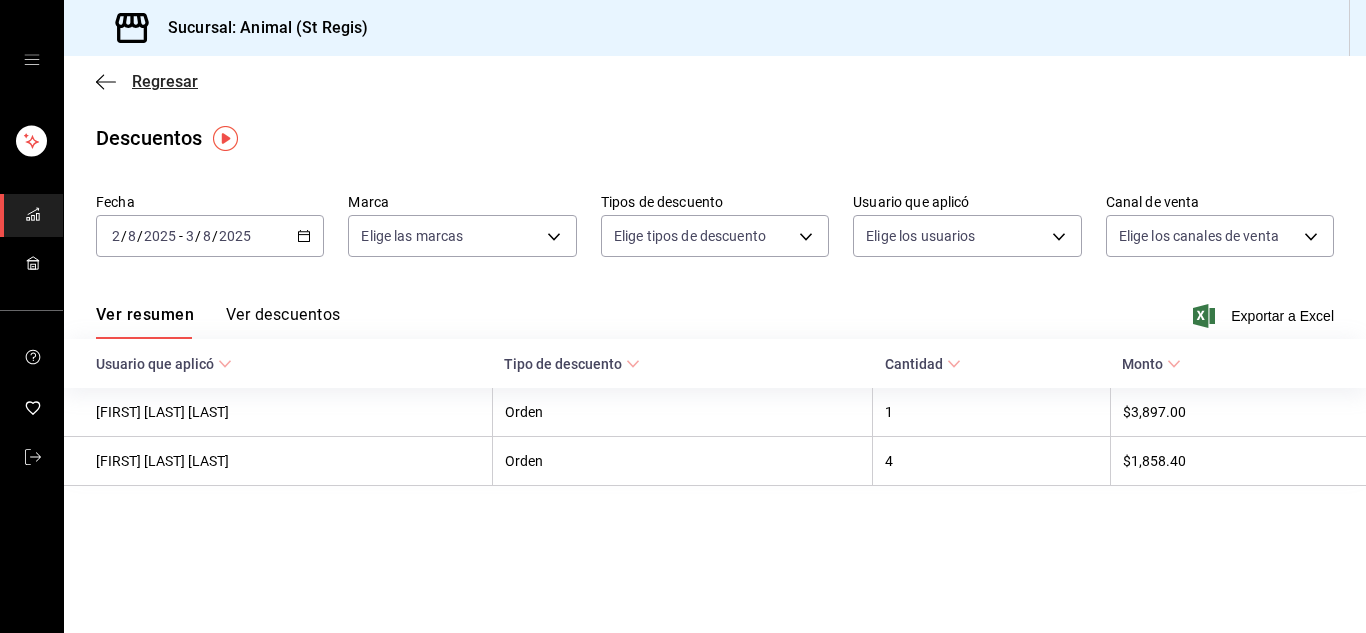 click 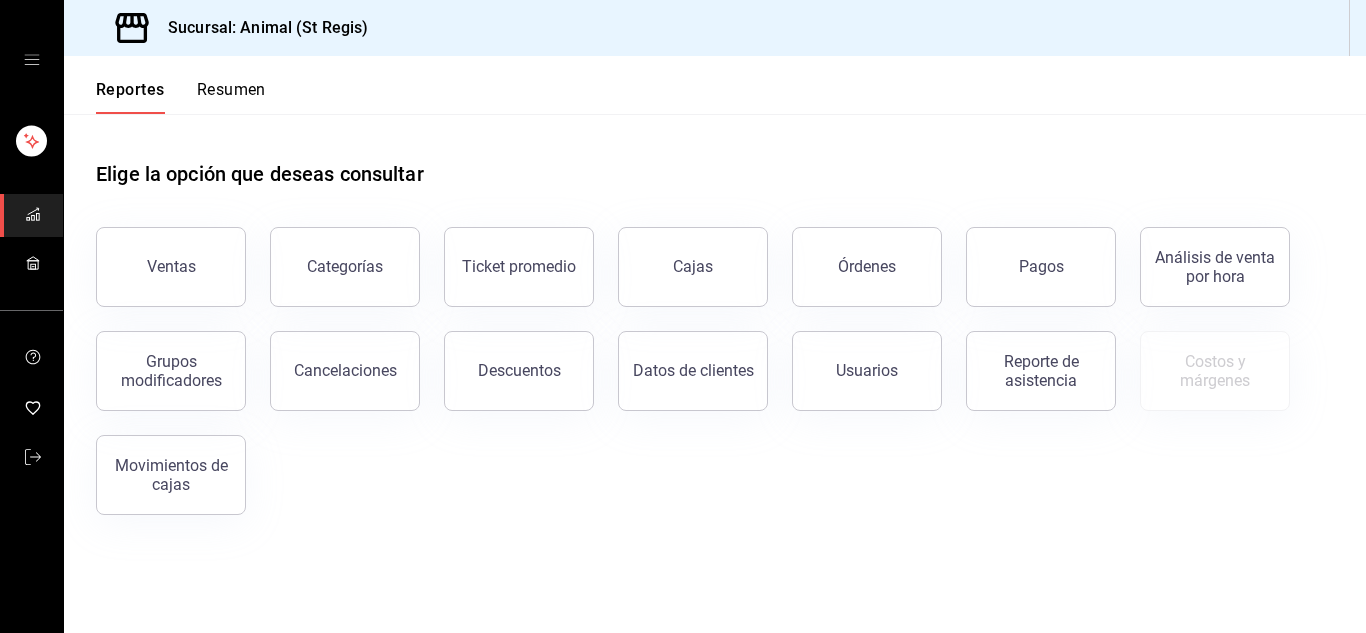 click on "Elige la opción que deseas consultar" at bounding box center [715, 158] 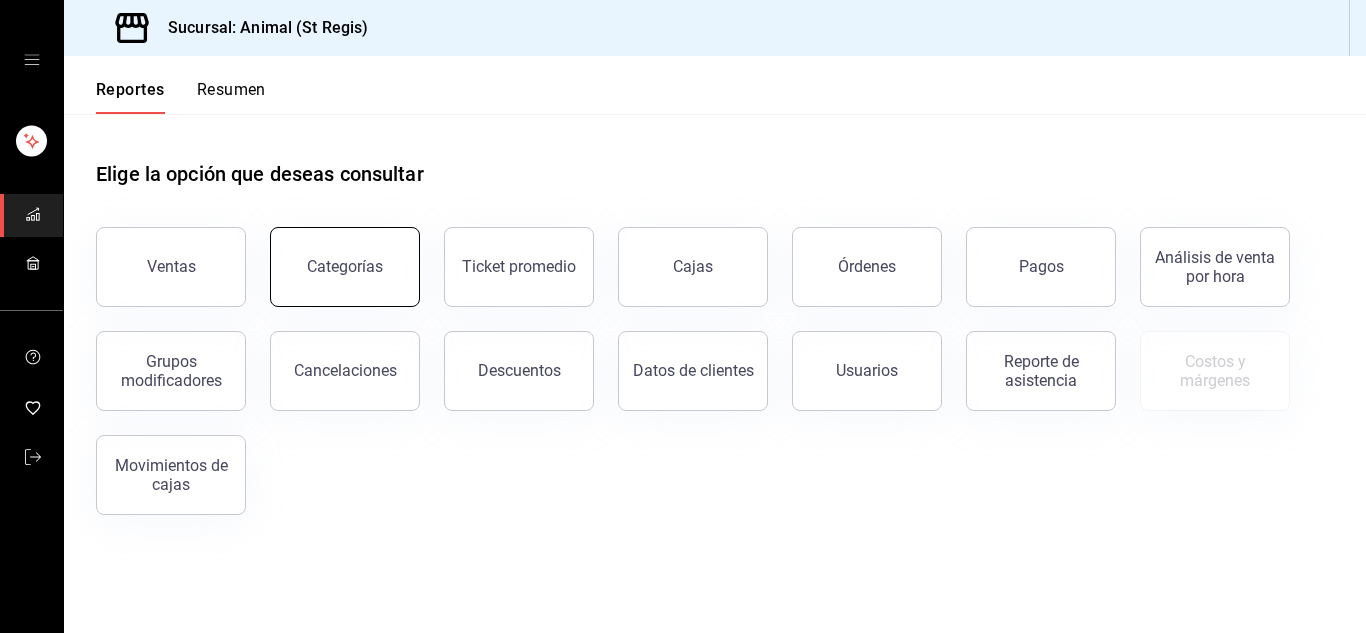 click on "Categorías" at bounding box center (345, 267) 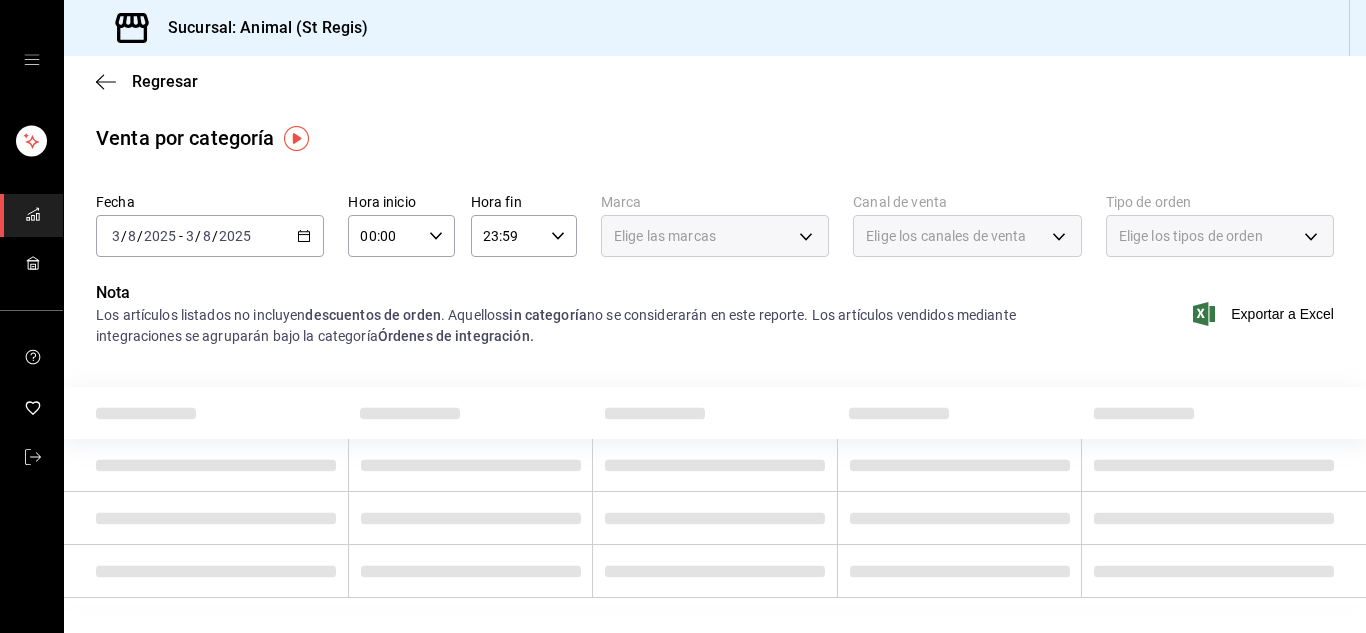 click on "2025-08-03 3 / 8 / 2025 - 2025-08-03 3 / 8 / 2025" at bounding box center (210, 236) 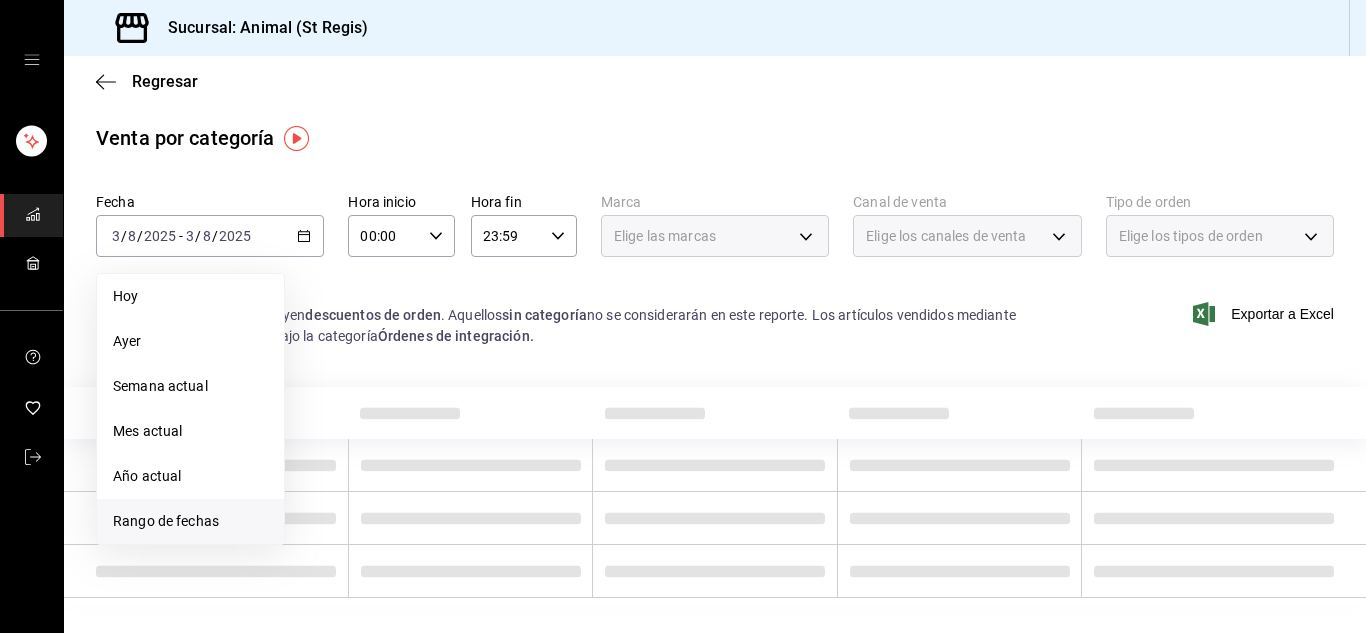 click on "Rango de fechas" at bounding box center [190, 521] 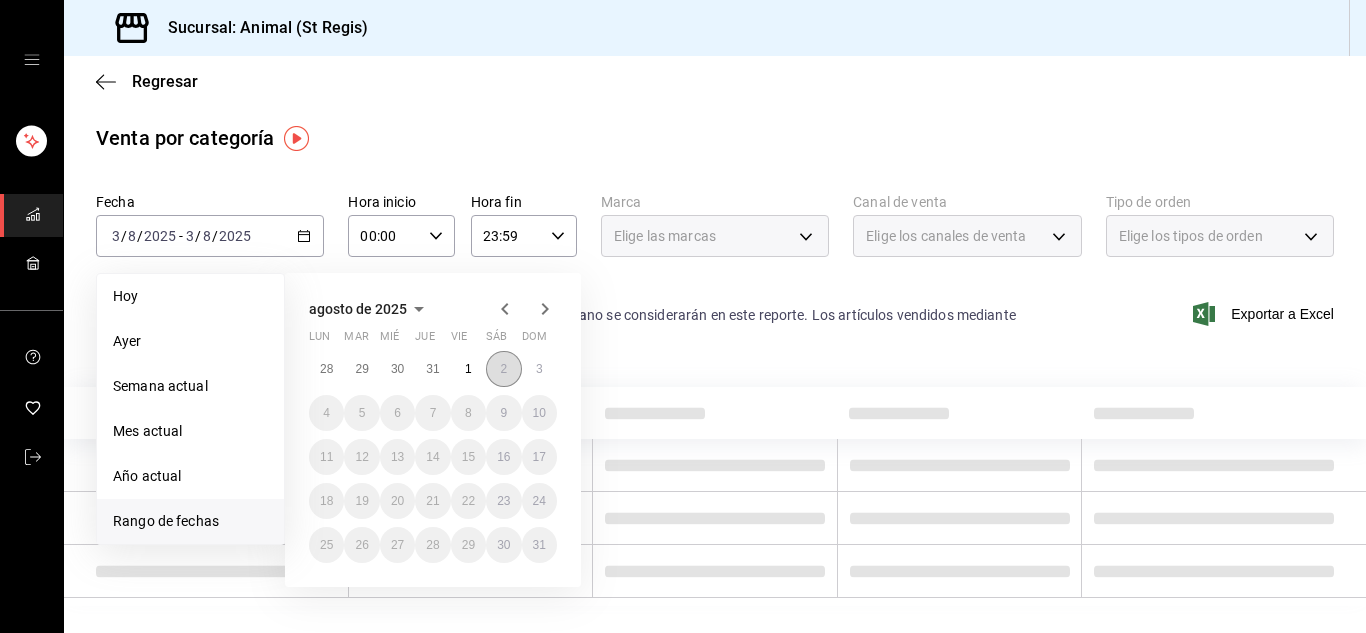 click on "2" at bounding box center (503, 369) 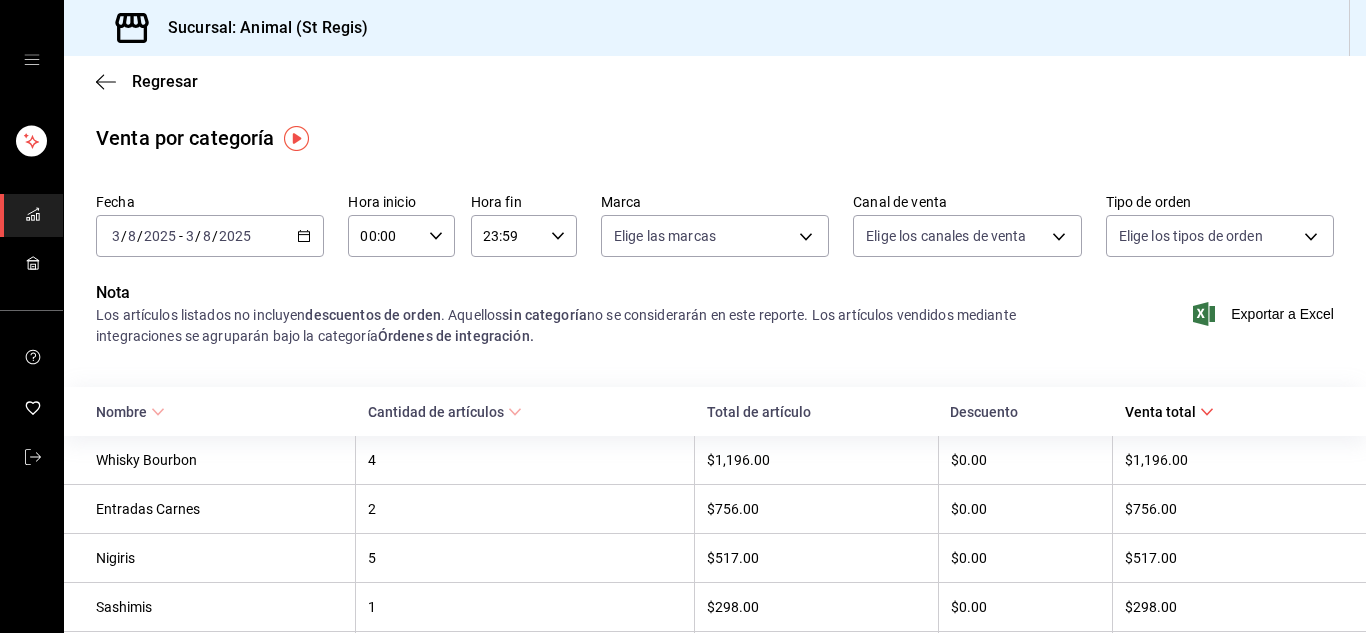 click 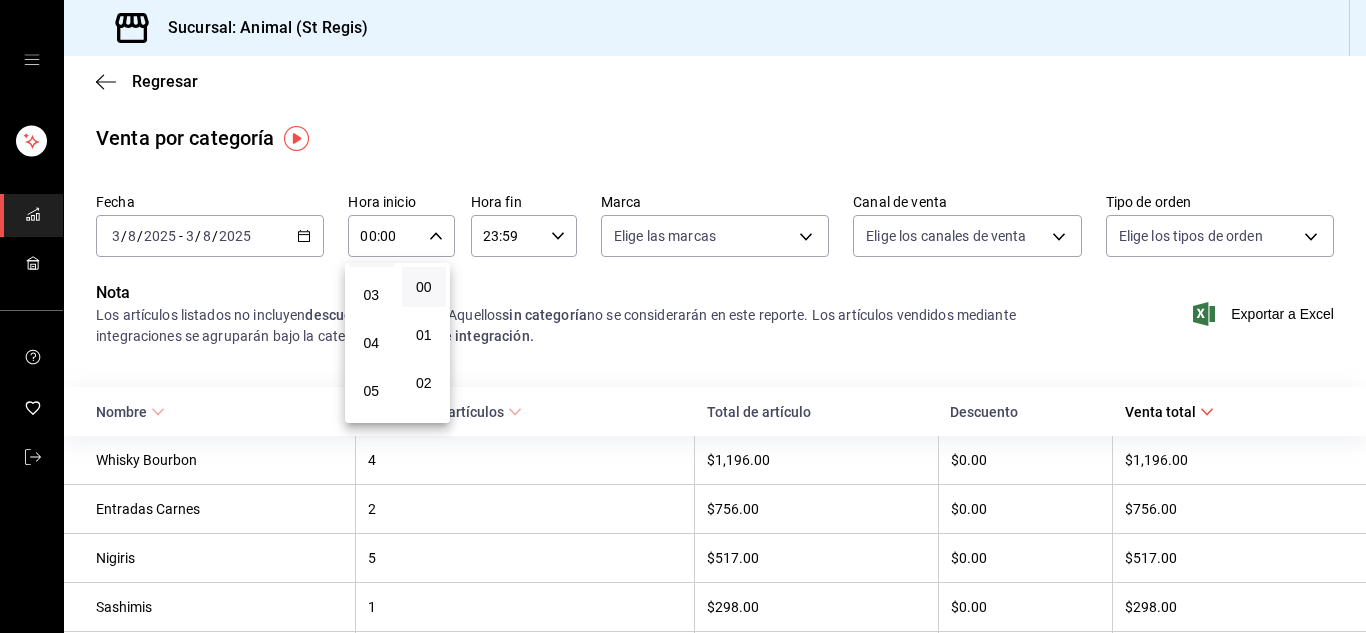 scroll, scrollTop: 137, scrollLeft: 0, axis: vertical 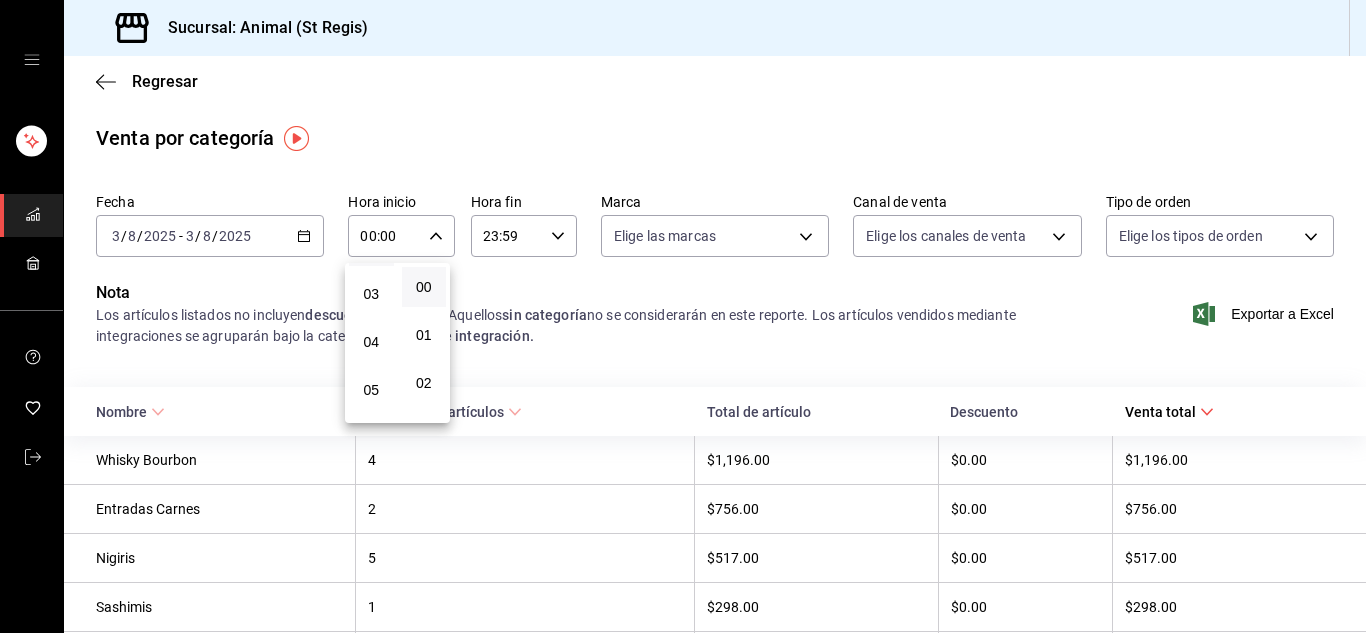 click on "05" at bounding box center (371, 390) 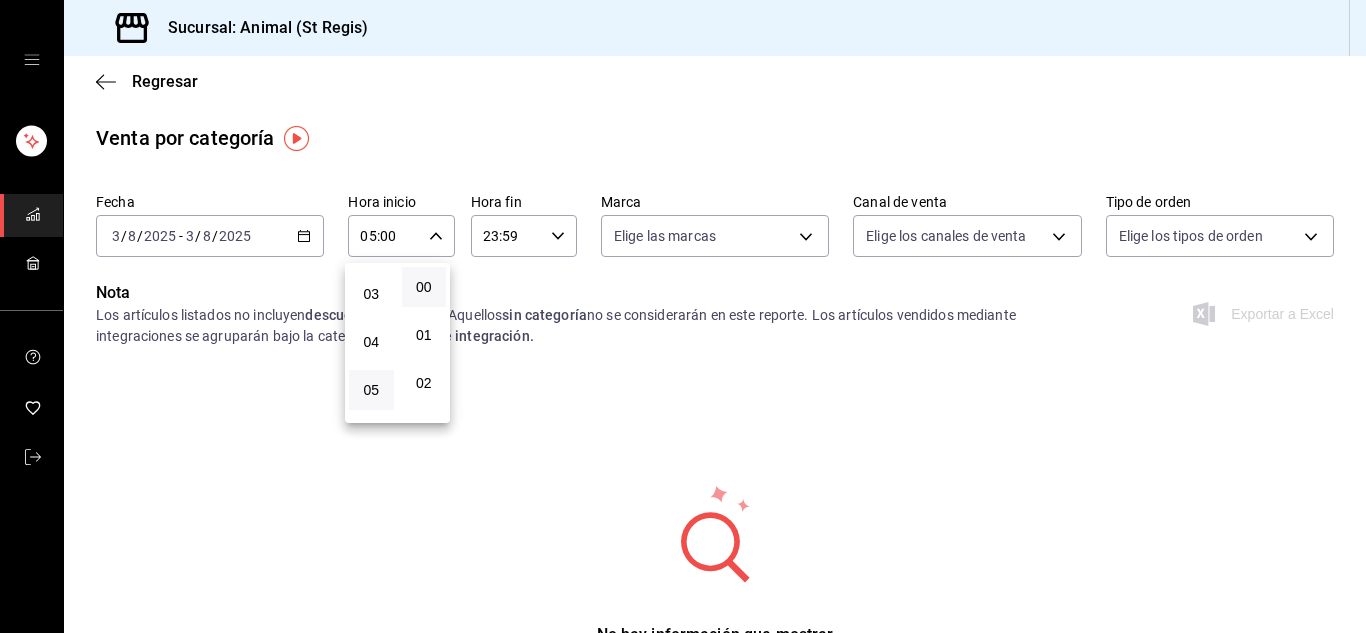 click at bounding box center (683, 316) 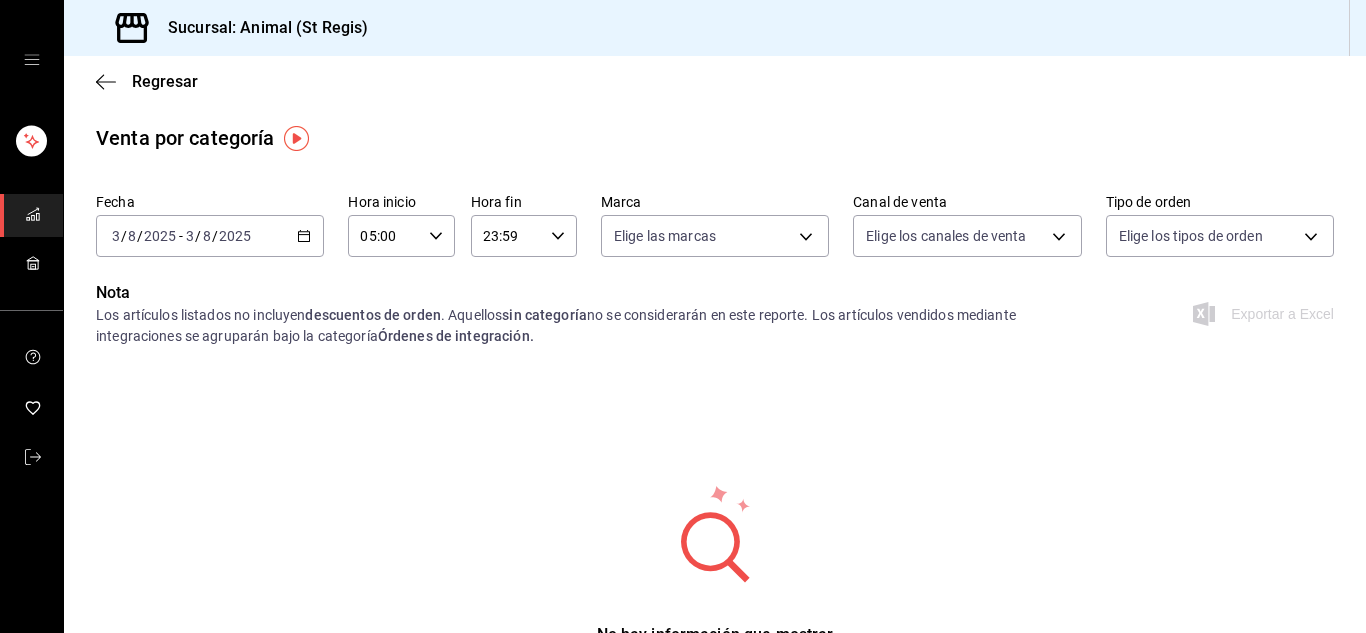 click on "2025-08-03 3 / 8 / 2025 - 2025-08-03 3 / 8 / 2025" at bounding box center [210, 236] 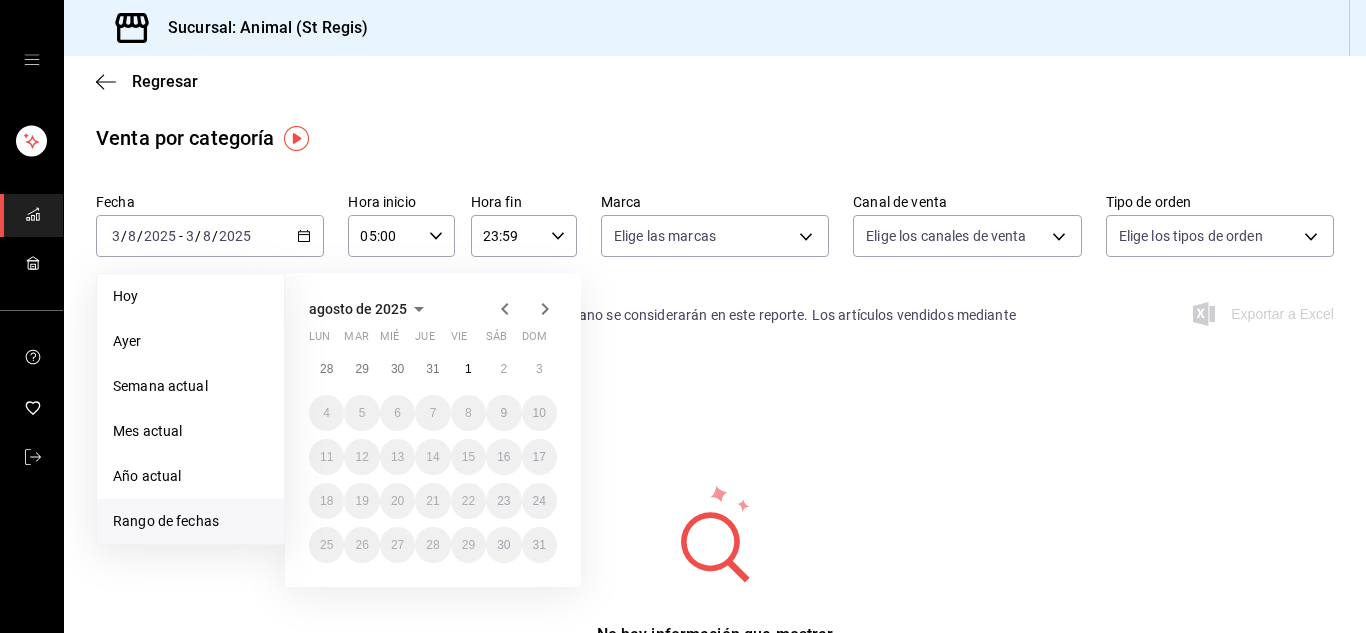click on "Rango de fechas" at bounding box center [190, 521] 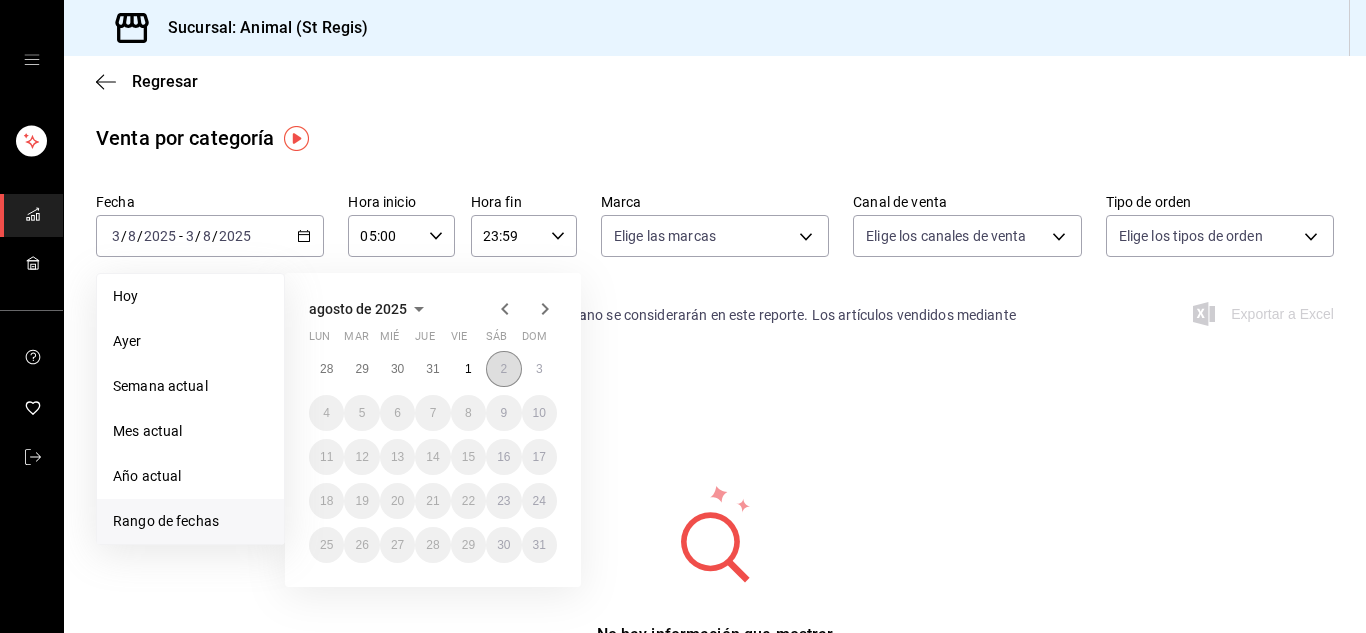 click on "2" at bounding box center (503, 369) 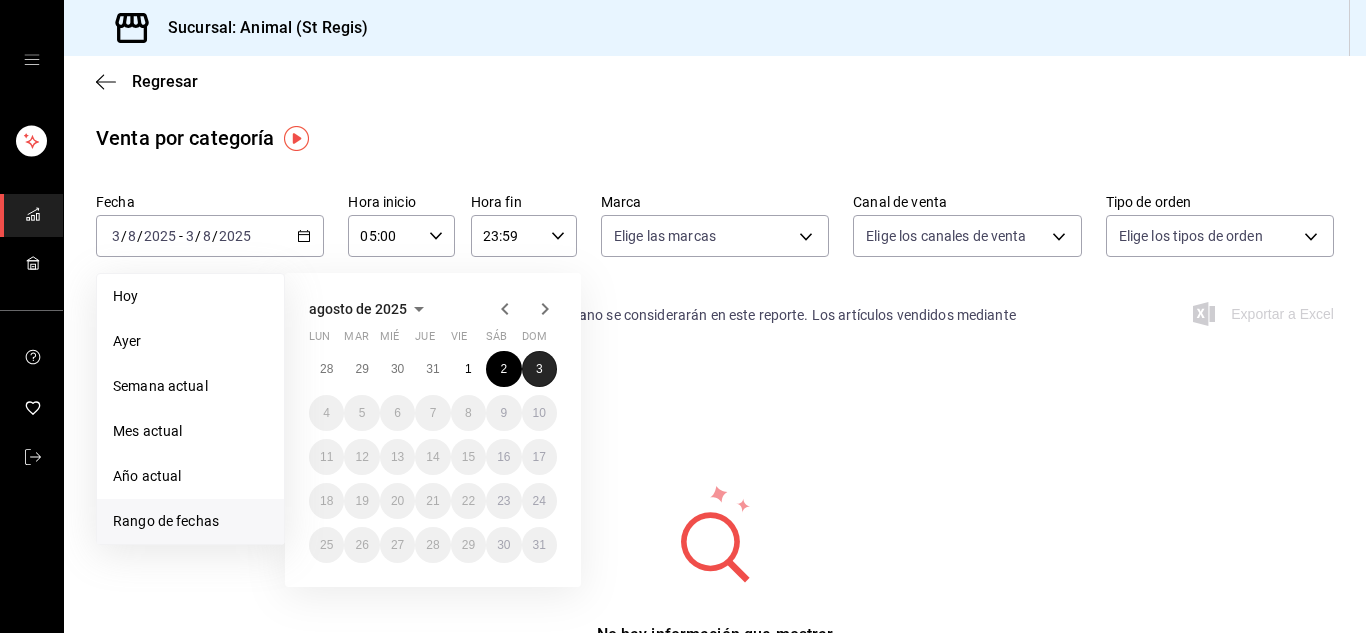 click on "3" at bounding box center (539, 369) 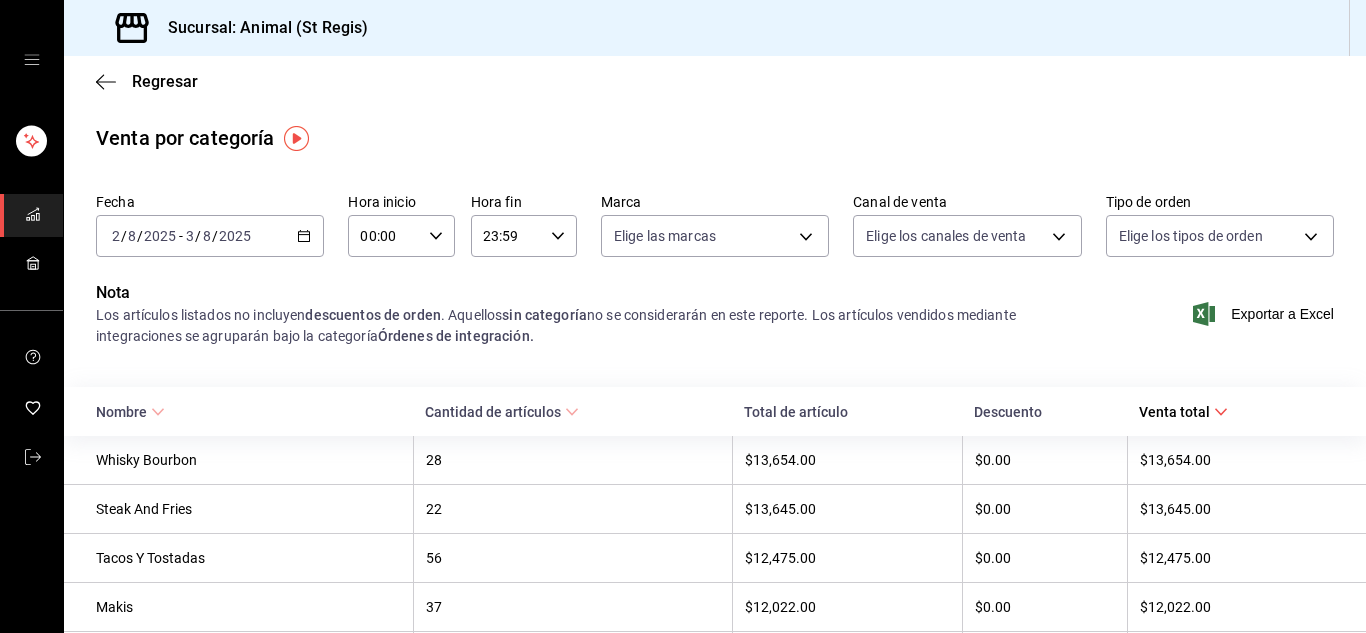 click 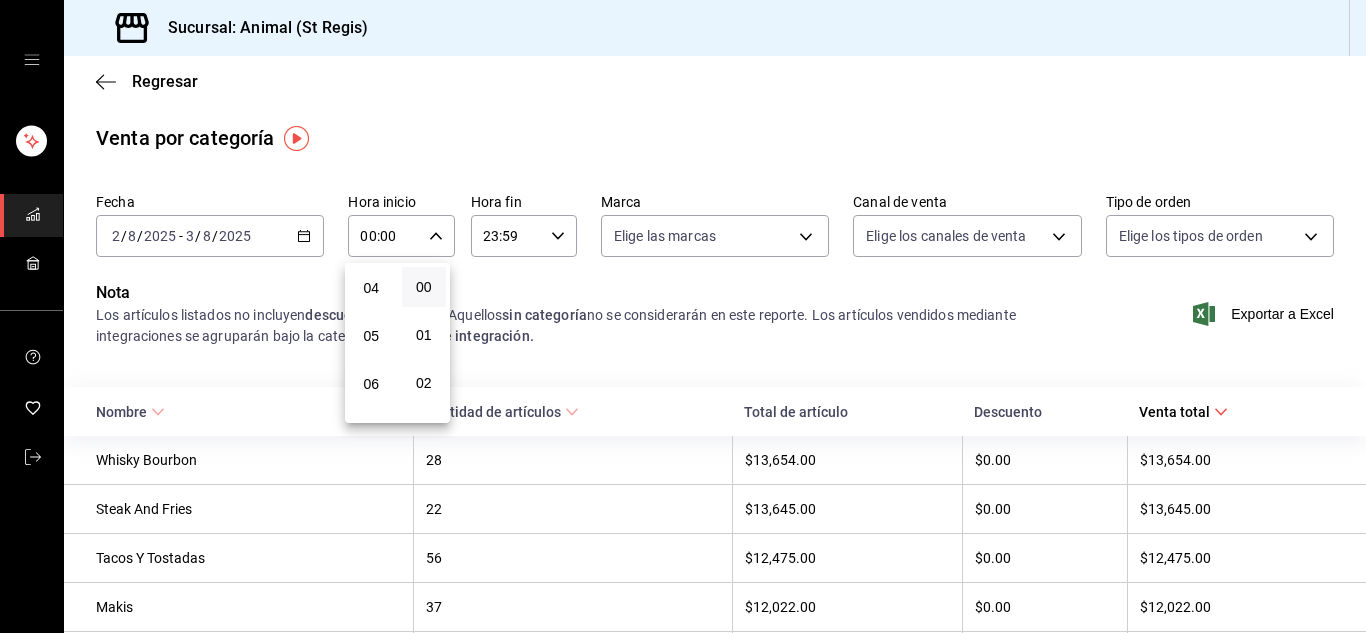 scroll, scrollTop: 193, scrollLeft: 0, axis: vertical 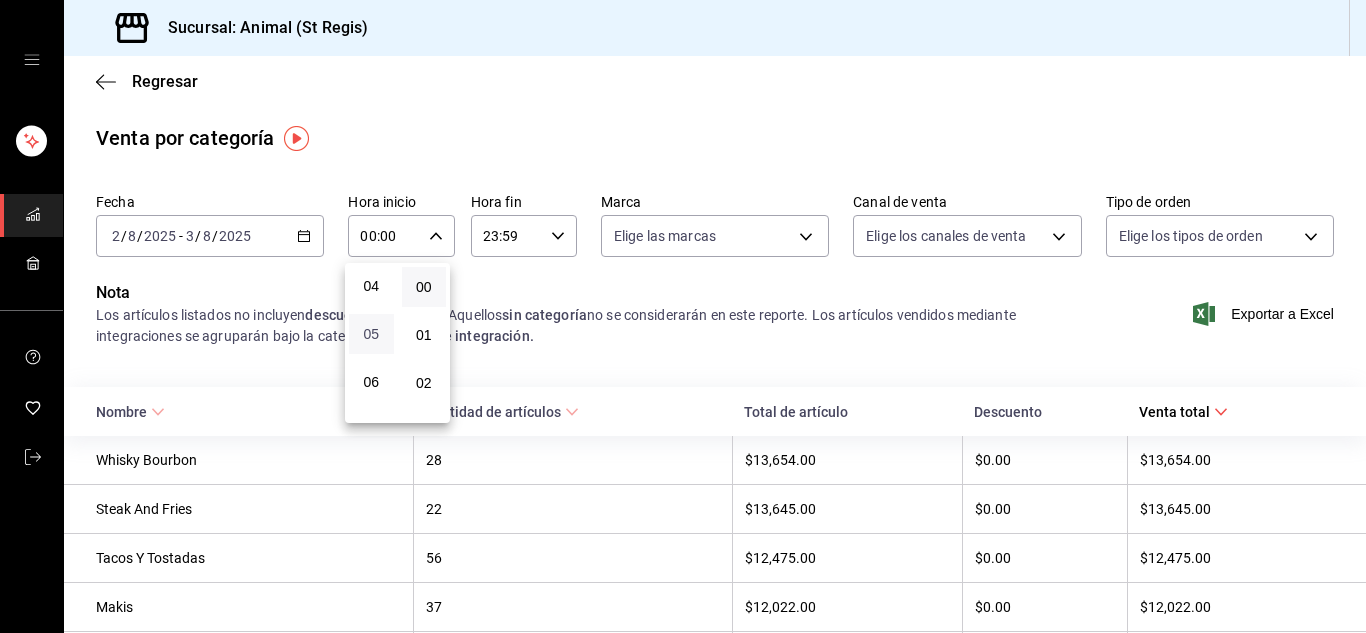 click on "05" at bounding box center (371, 334) 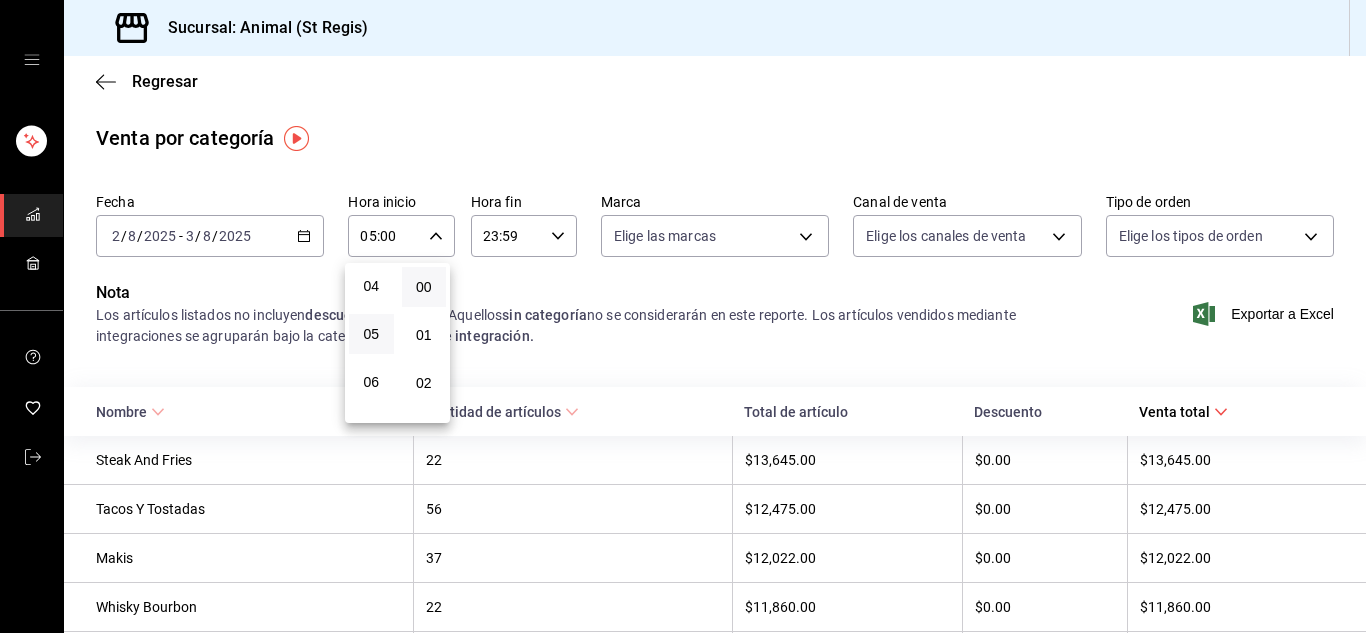 click at bounding box center [683, 316] 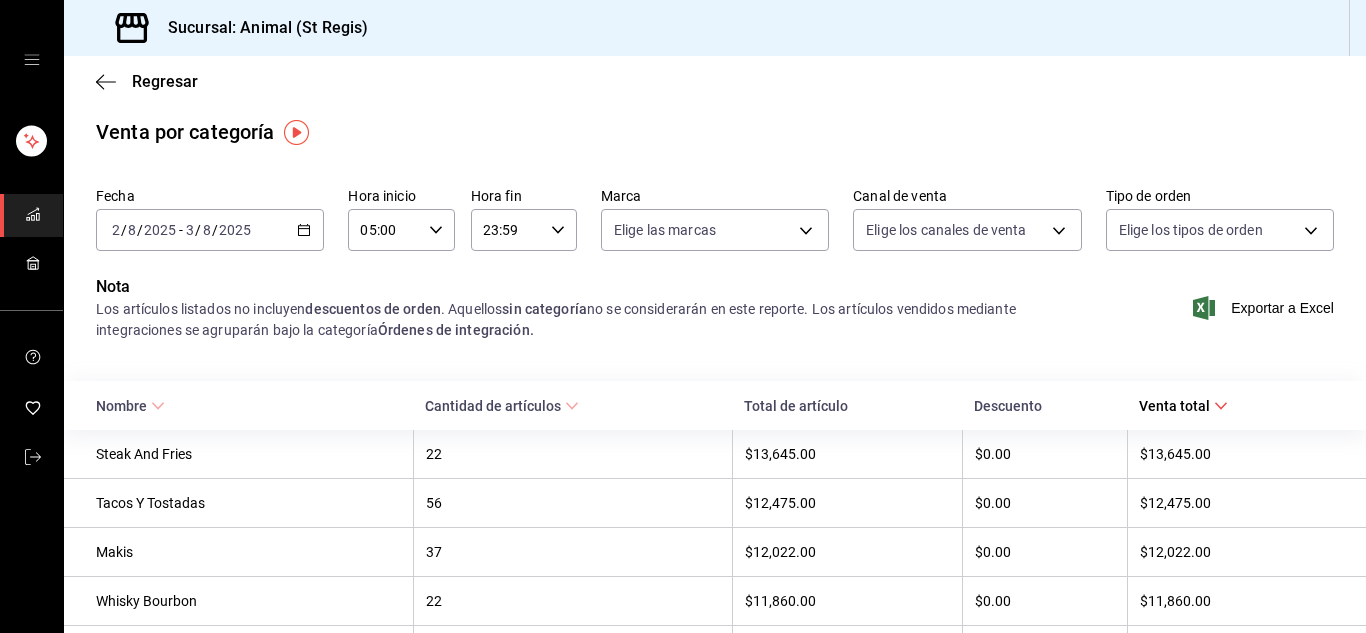 scroll, scrollTop: 5, scrollLeft: 0, axis: vertical 